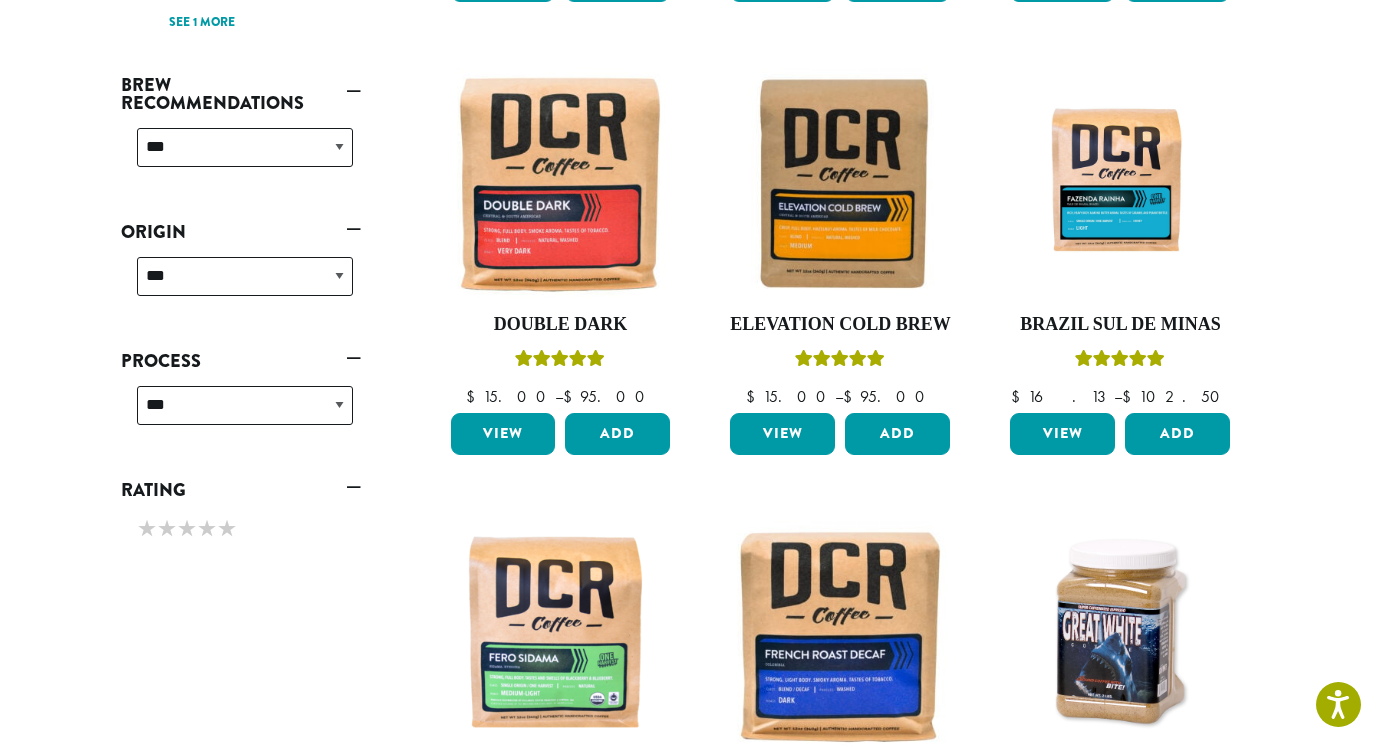 scroll, scrollTop: 743, scrollLeft: 0, axis: vertical 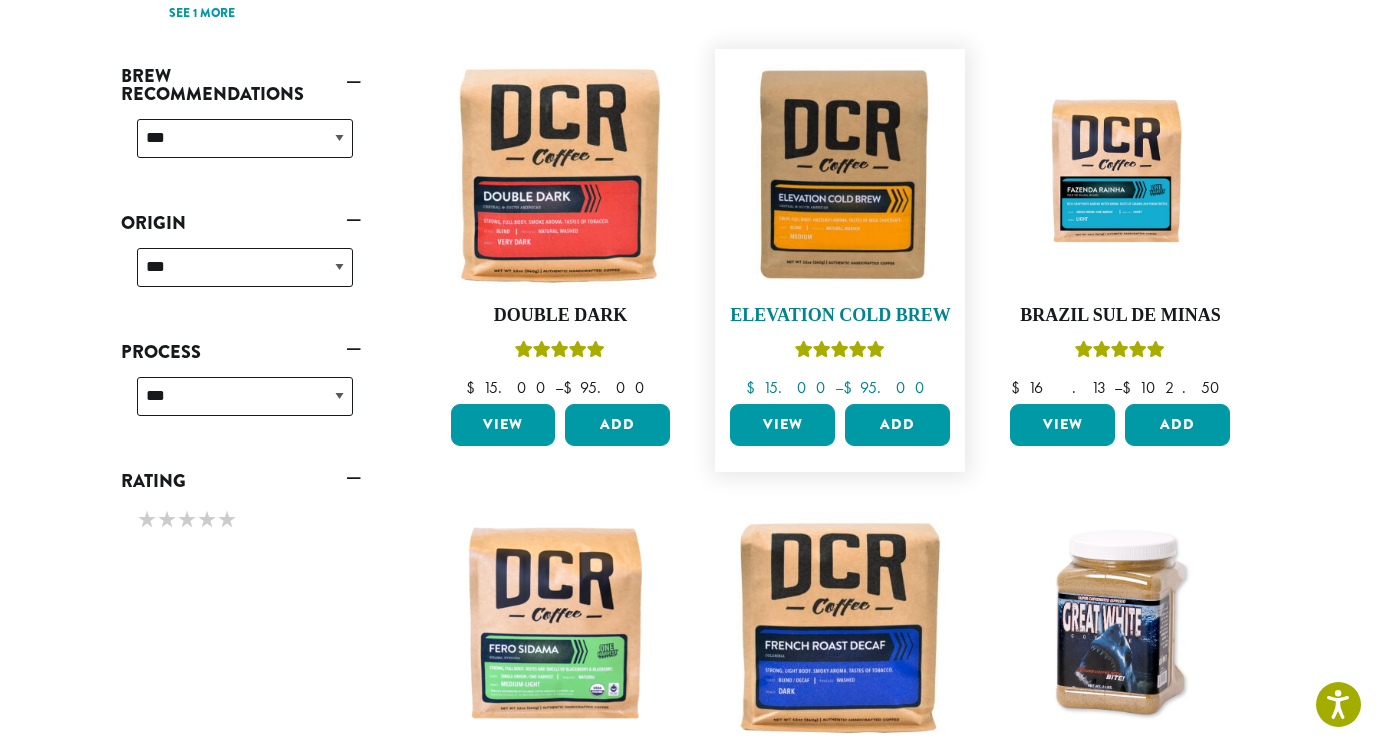 click at bounding box center [840, 174] 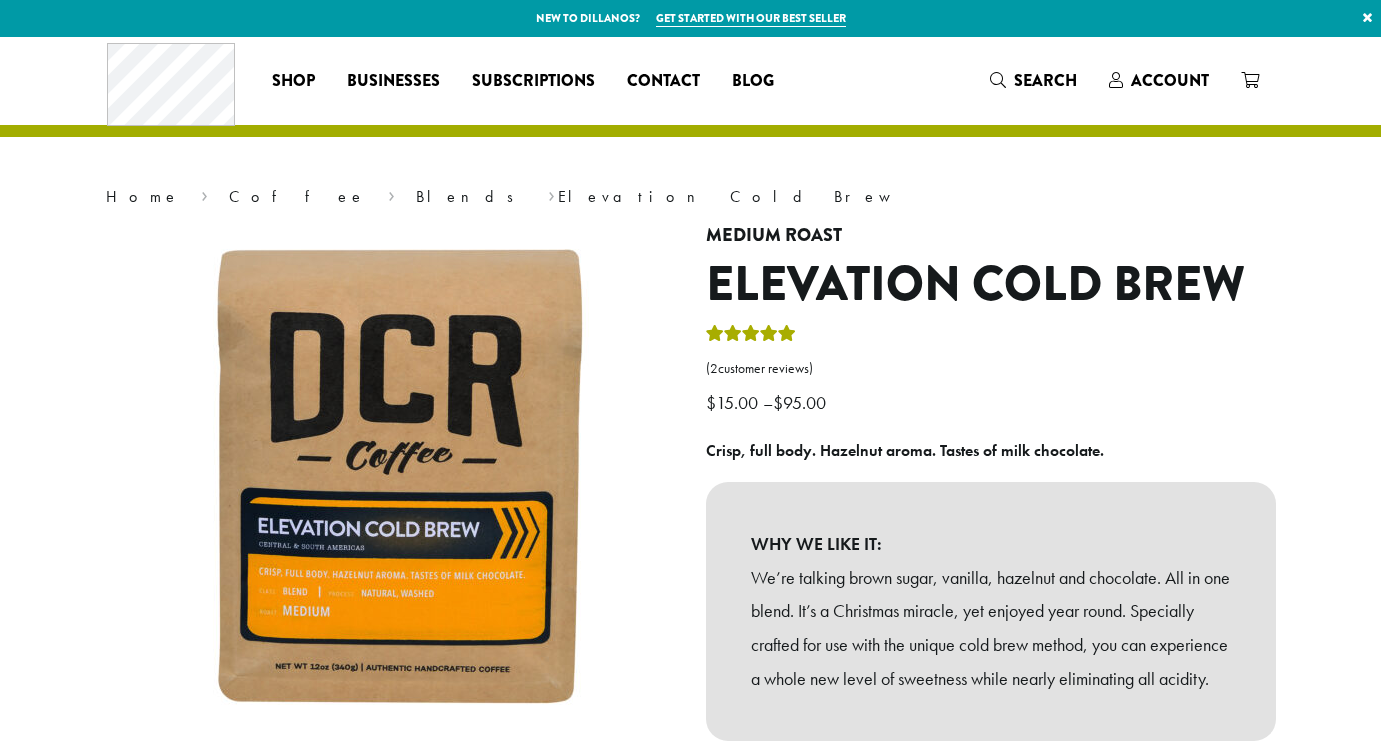scroll, scrollTop: 0, scrollLeft: 0, axis: both 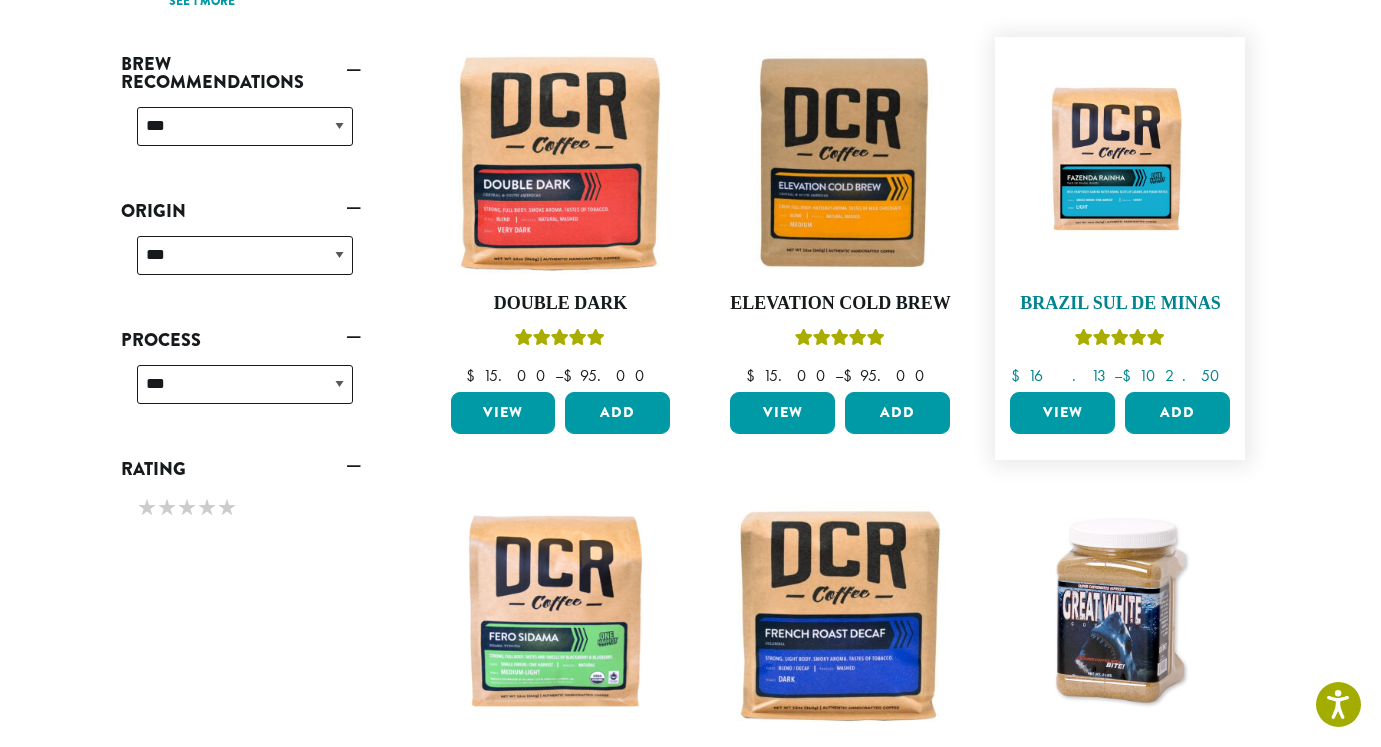 click at bounding box center (1120, 162) 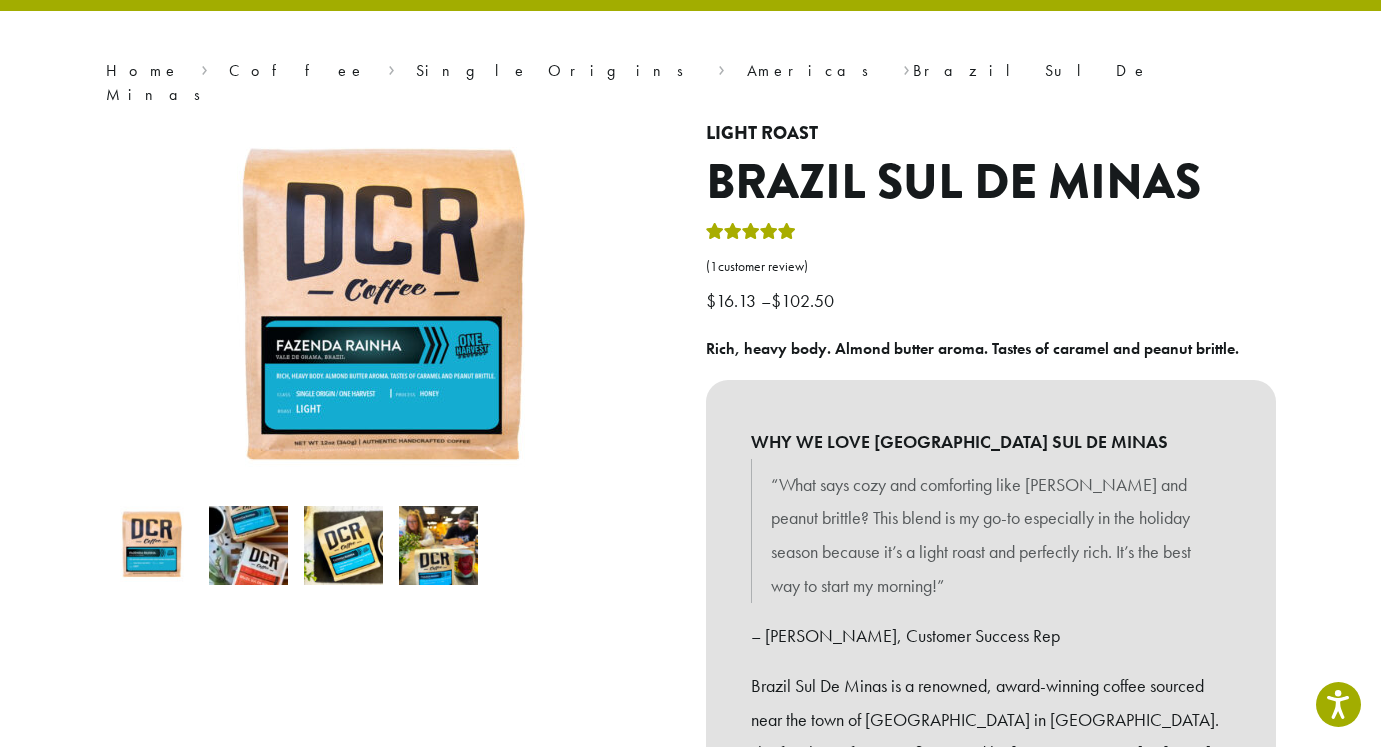 scroll, scrollTop: 124, scrollLeft: 0, axis: vertical 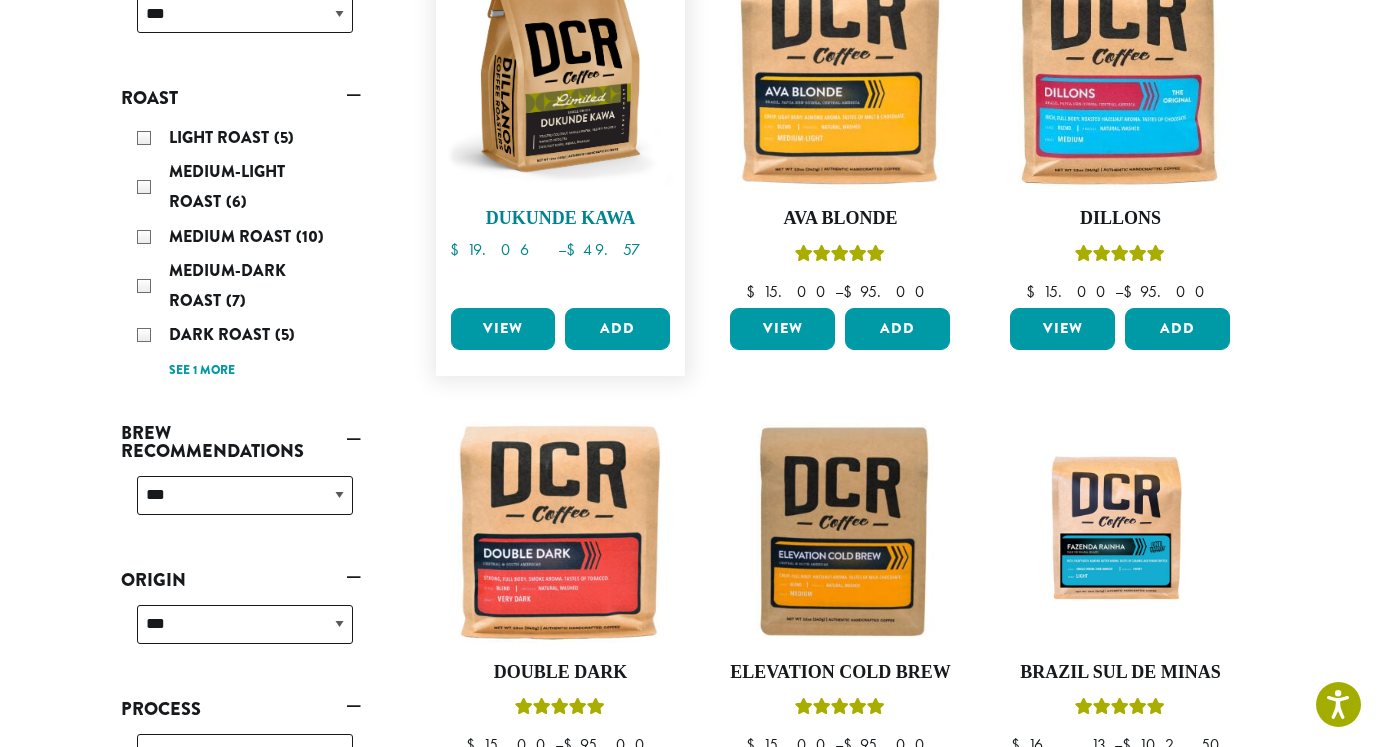 click at bounding box center [560, 77] 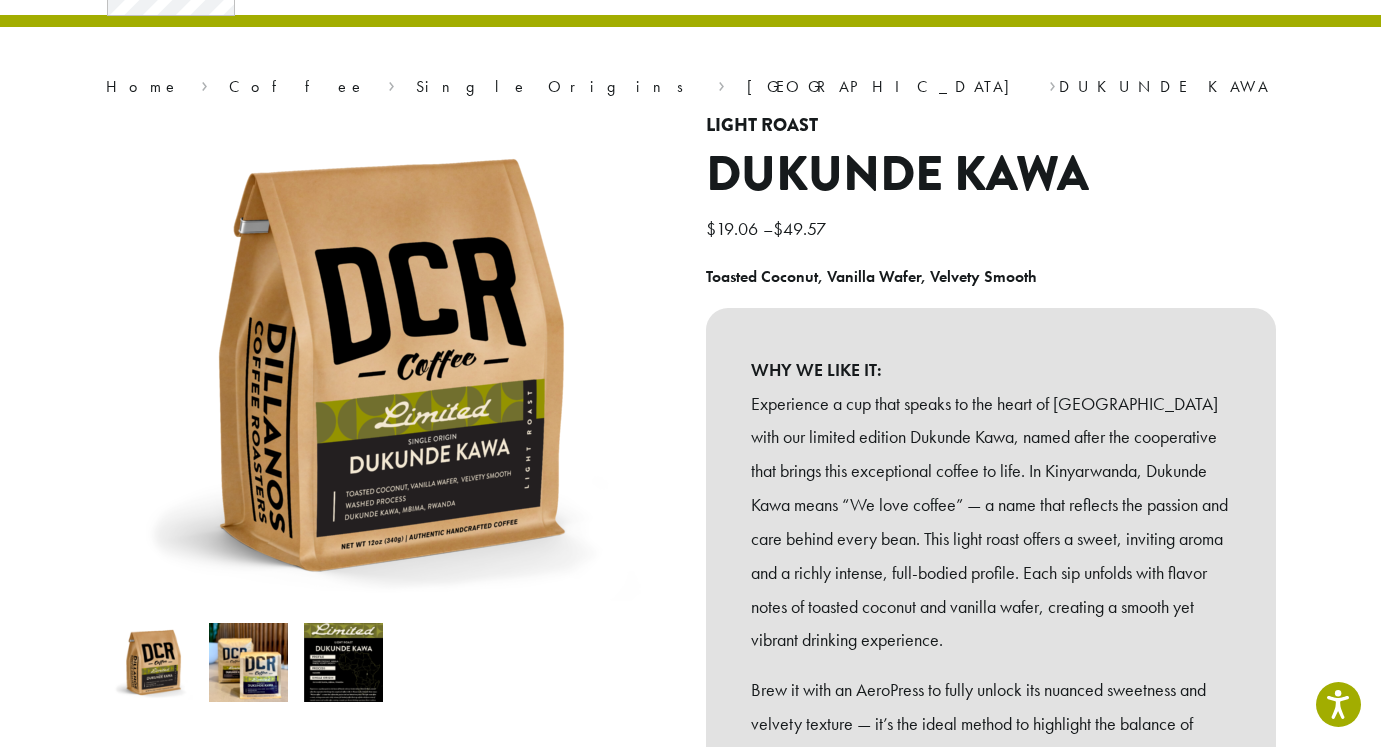 scroll, scrollTop: 0, scrollLeft: 0, axis: both 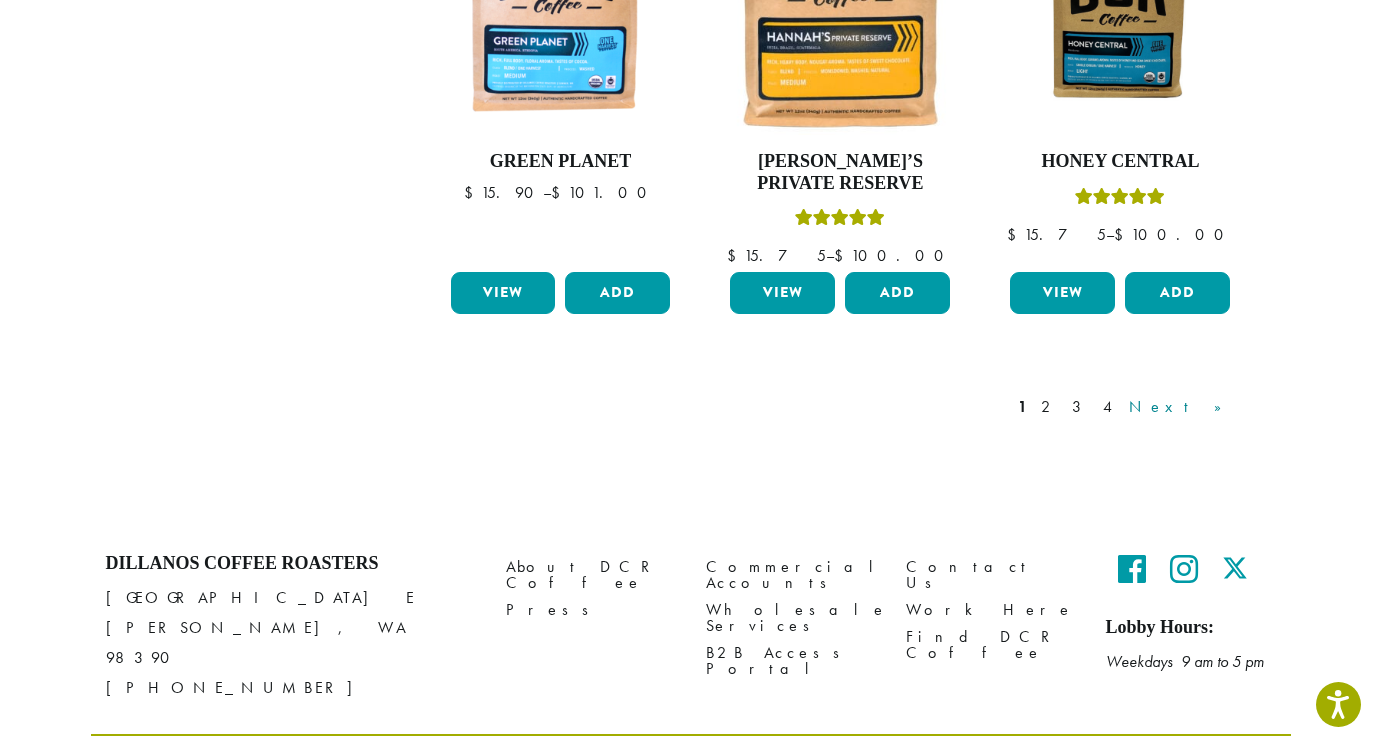 click on "Next »" at bounding box center (1182, 407) 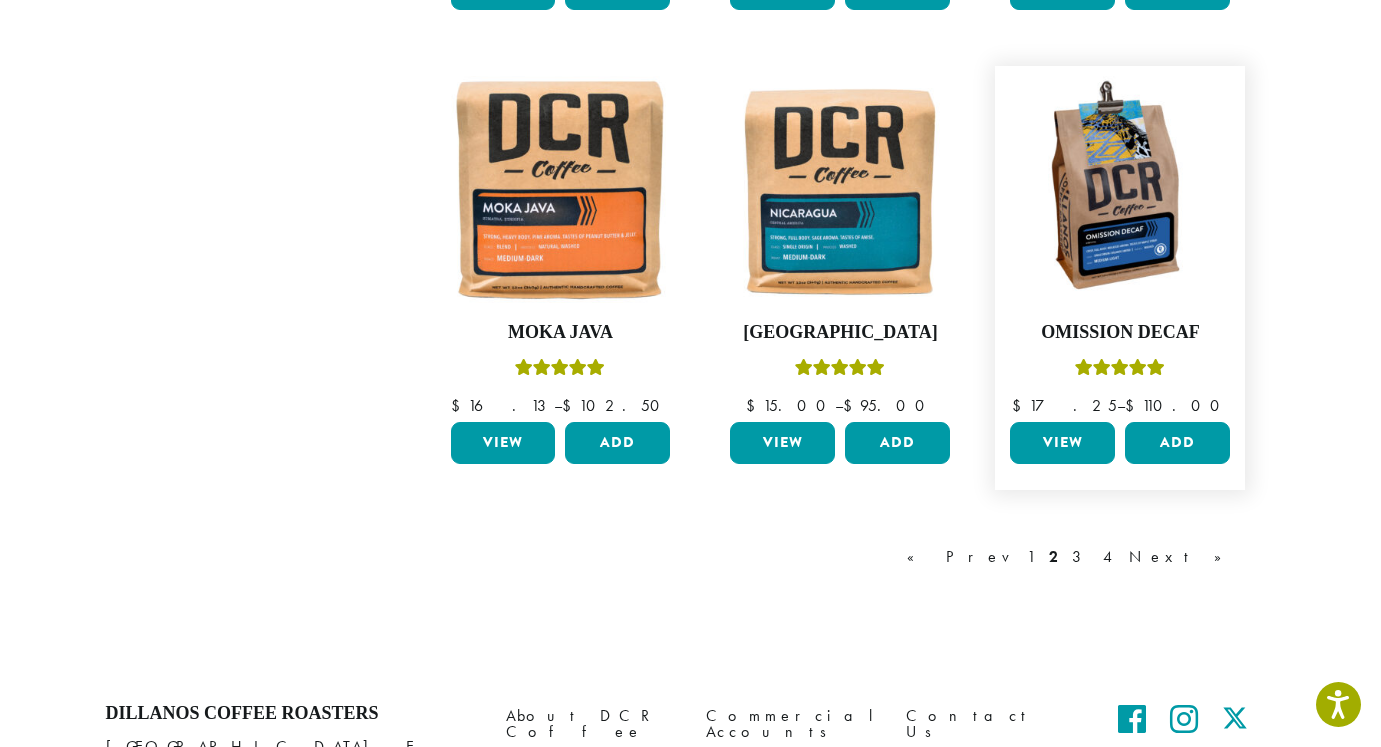scroll, scrollTop: 1640, scrollLeft: 0, axis: vertical 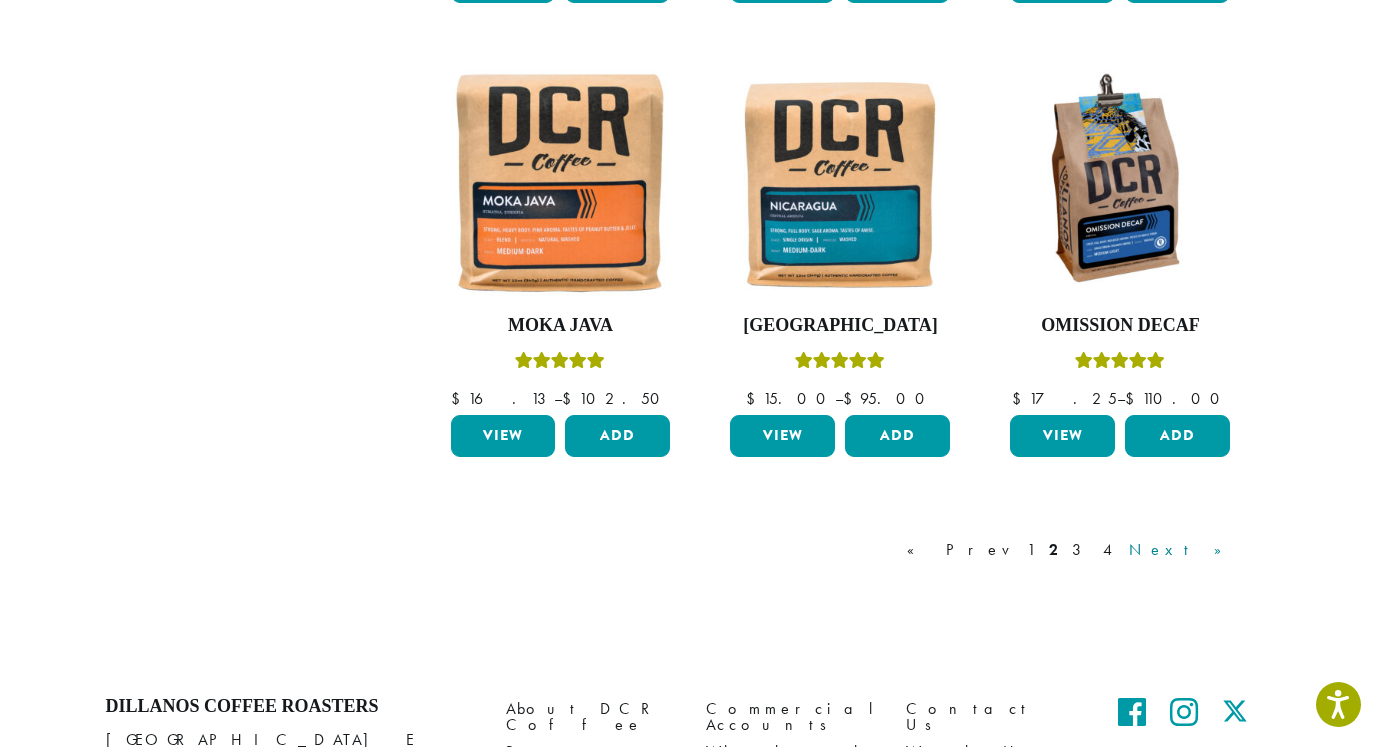 click on "Next »" at bounding box center (1182, 550) 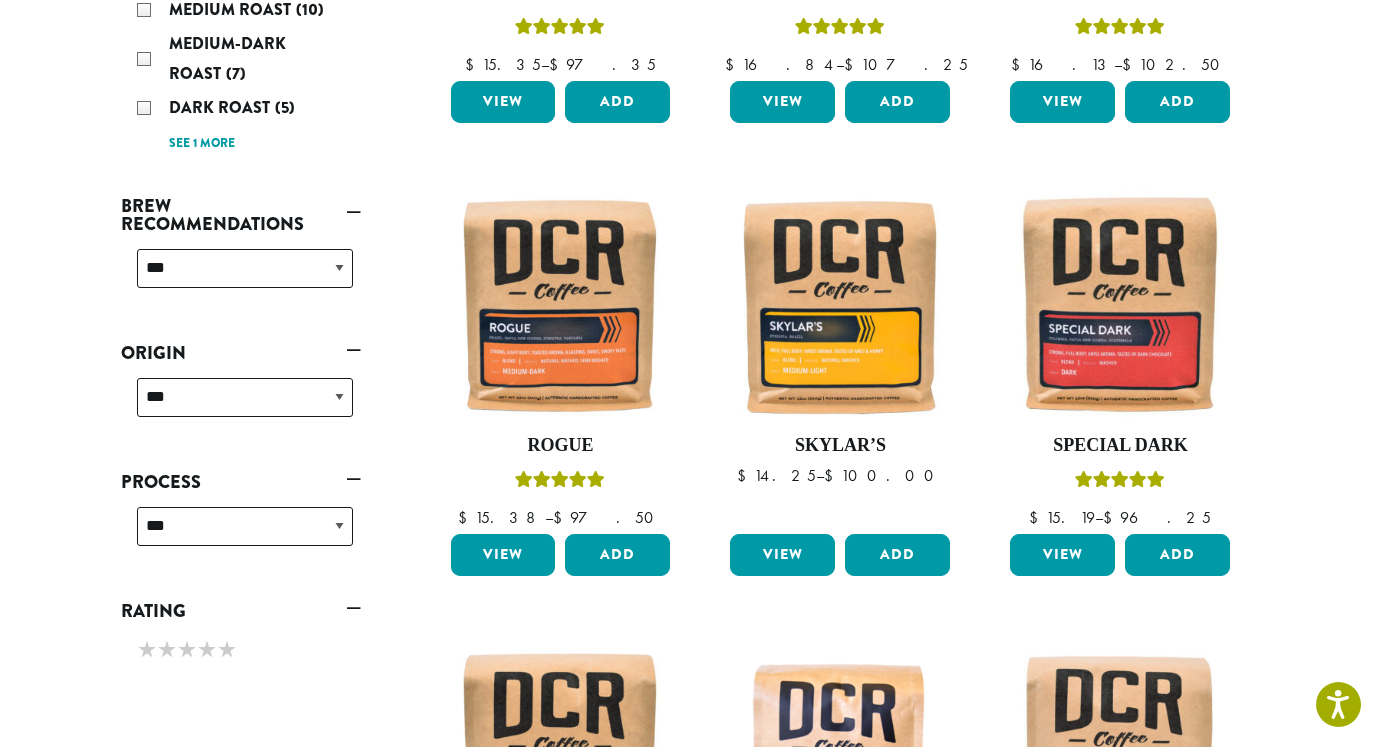 scroll, scrollTop: 351, scrollLeft: 0, axis: vertical 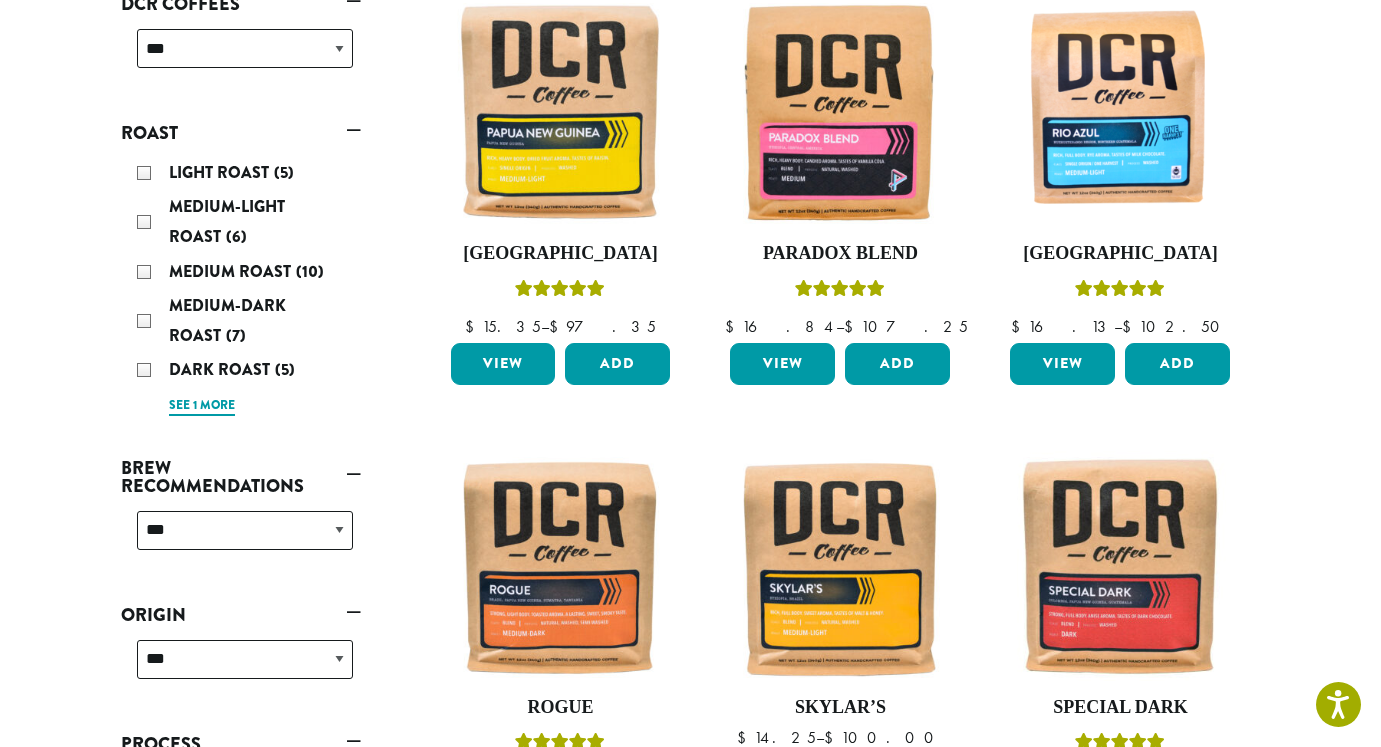 click on "See 1 more" at bounding box center [202, 406] 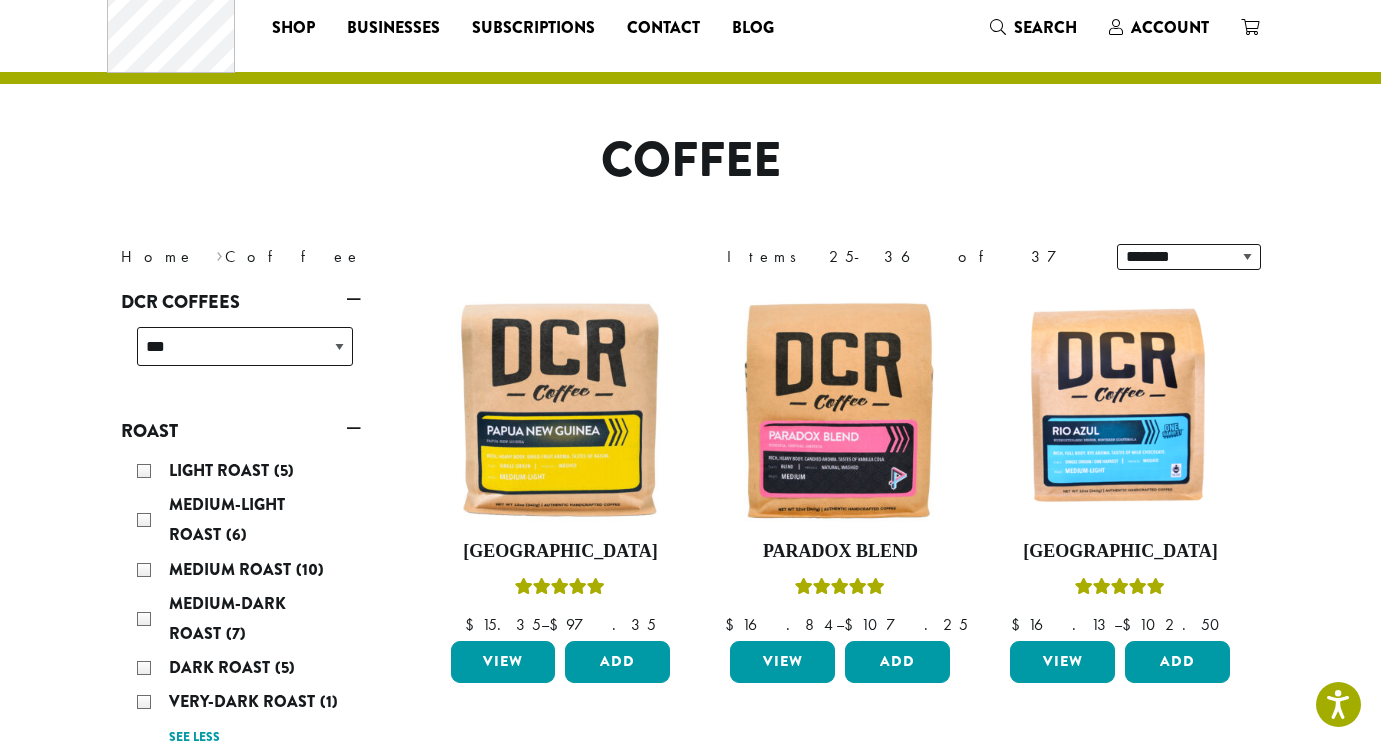 scroll, scrollTop: 0, scrollLeft: 0, axis: both 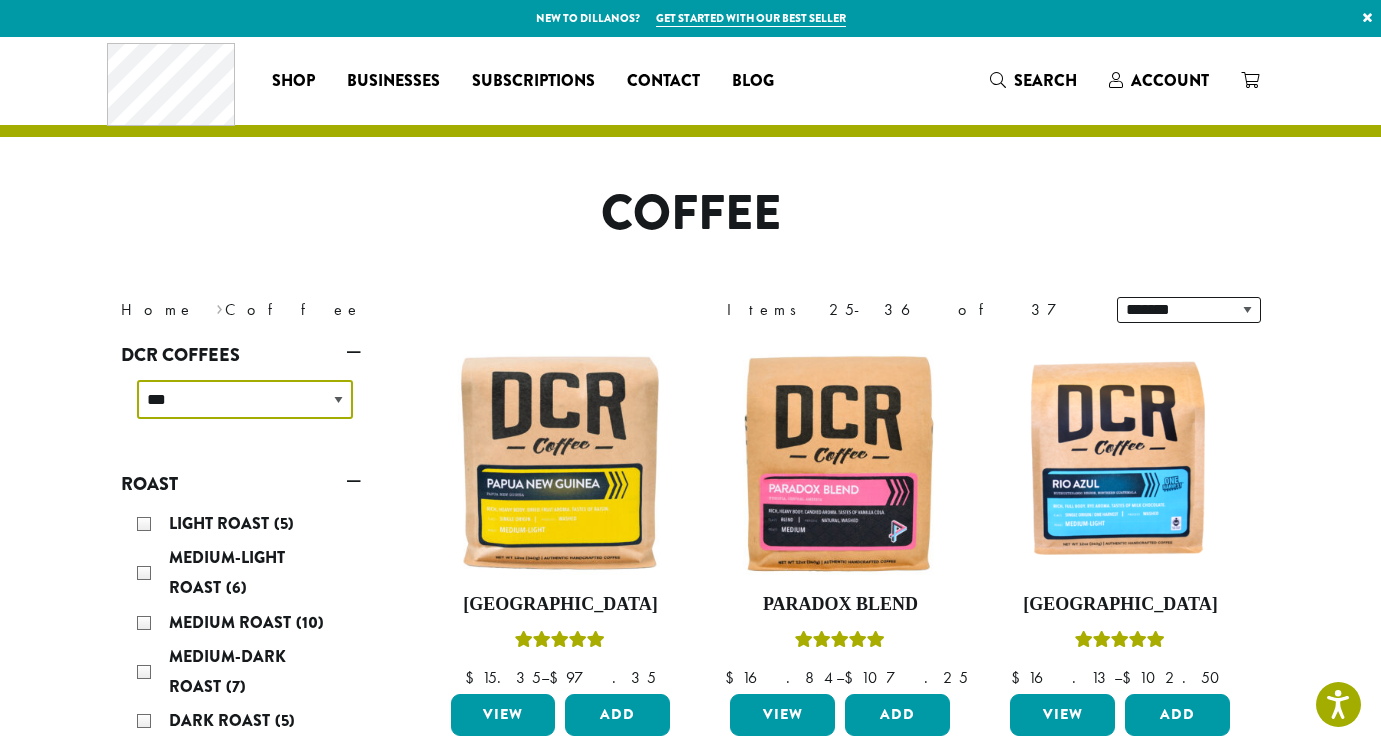 click on "**********" at bounding box center (245, 399) 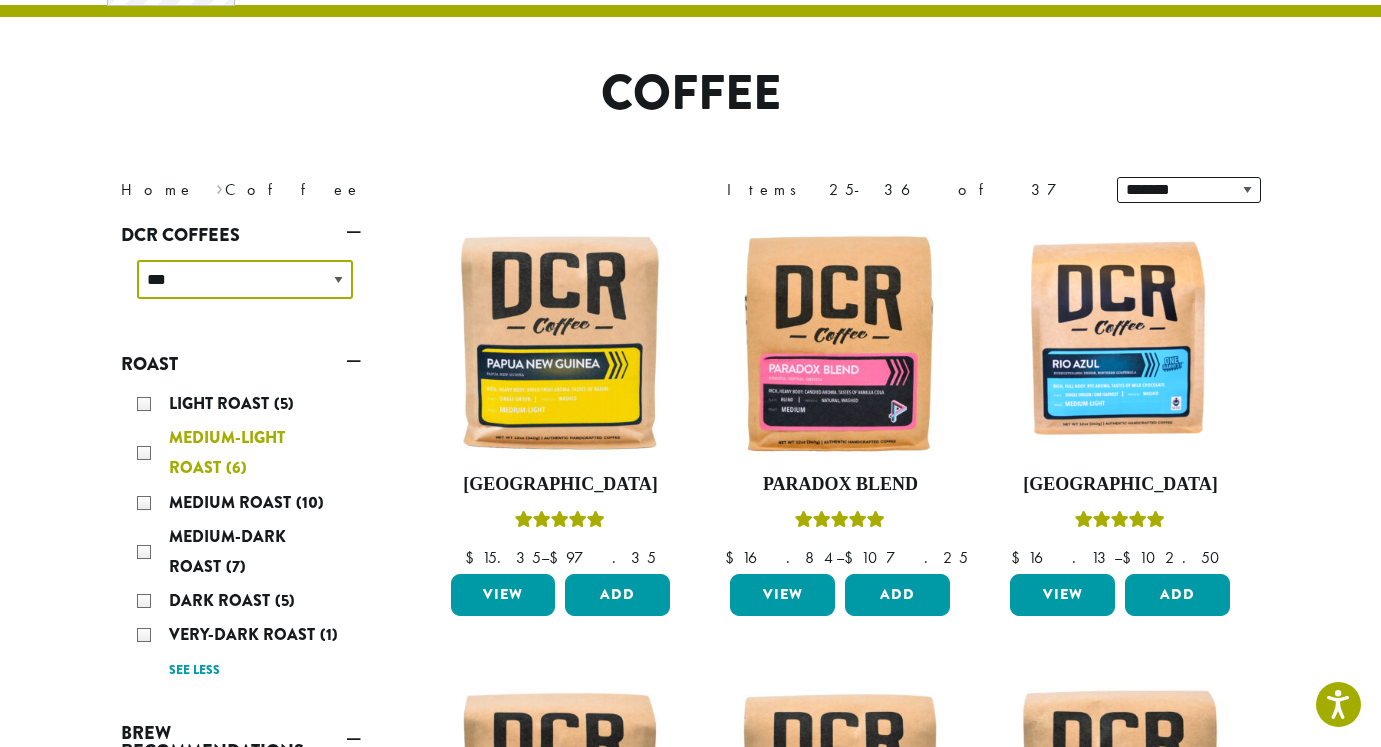 scroll, scrollTop: 121, scrollLeft: 0, axis: vertical 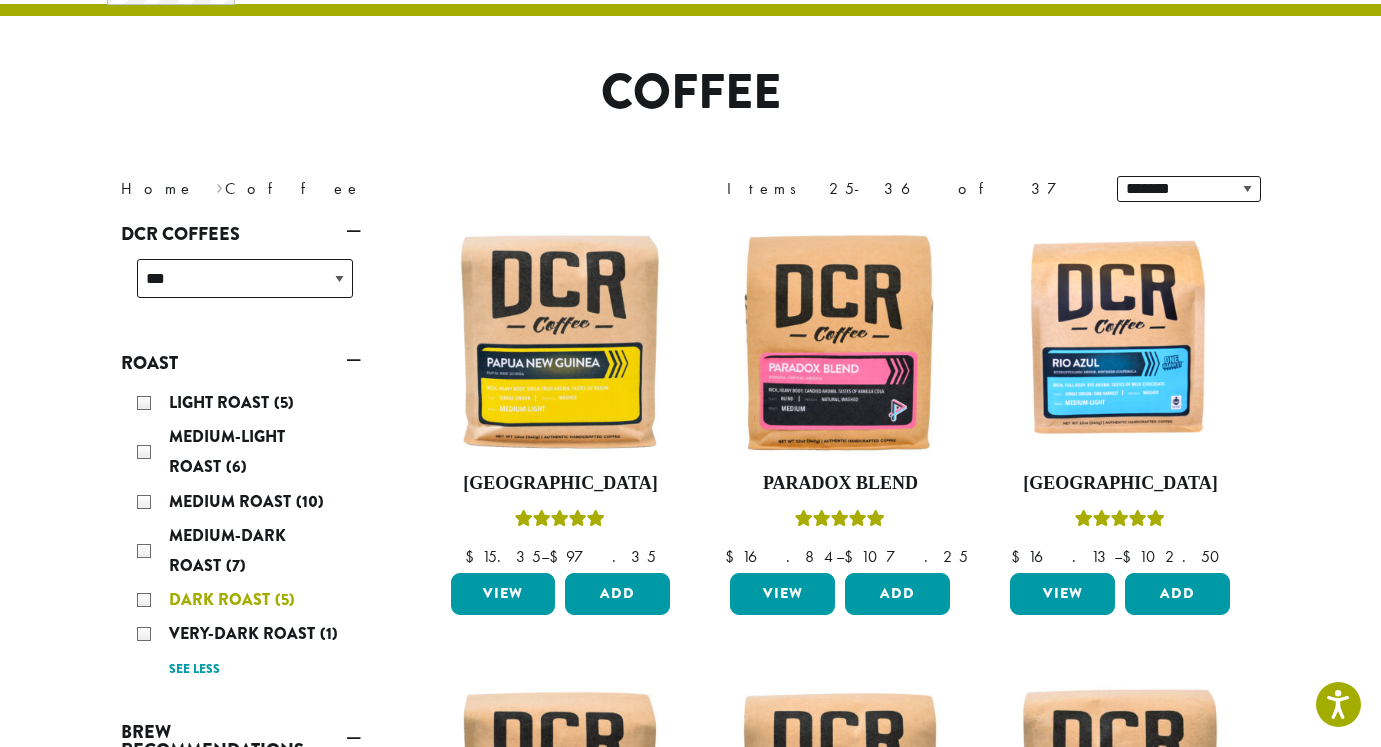 click on "Dark Roast (5)" at bounding box center [245, 600] 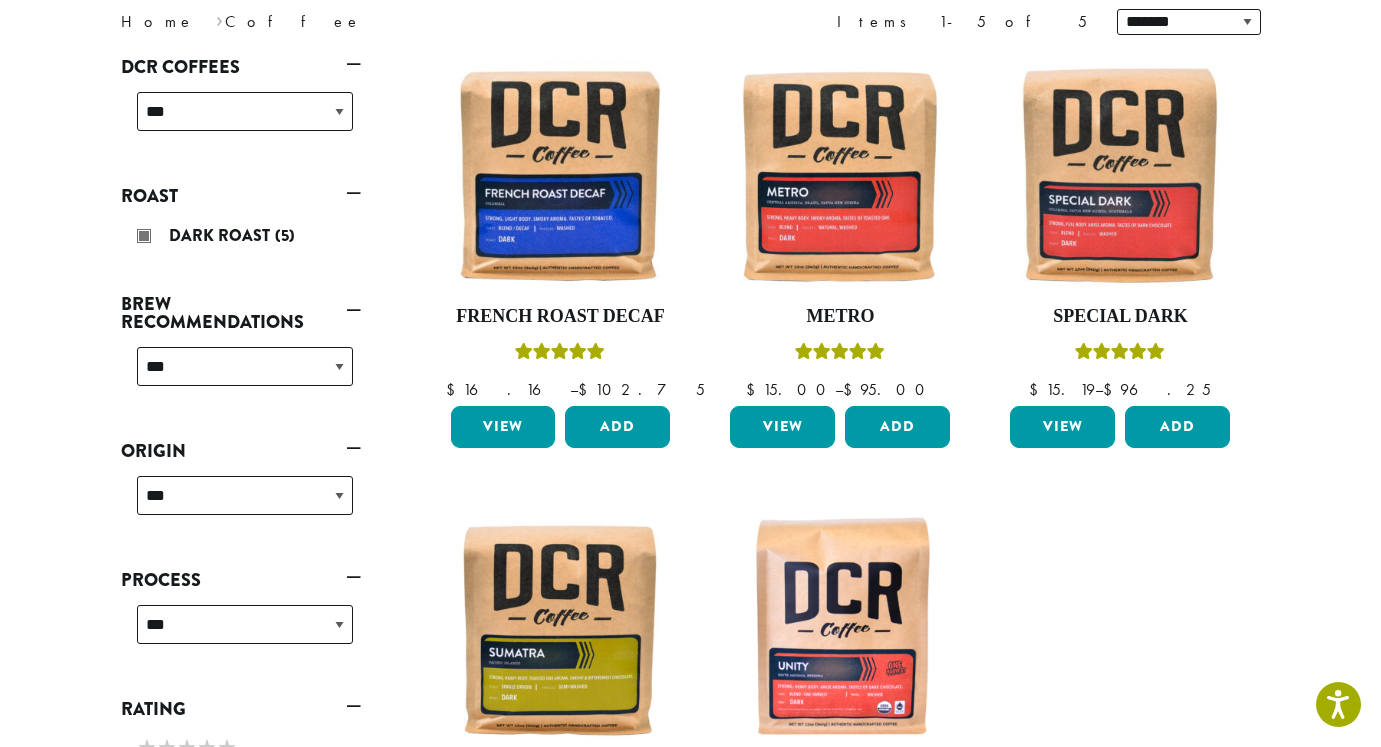 scroll, scrollTop: 291, scrollLeft: 0, axis: vertical 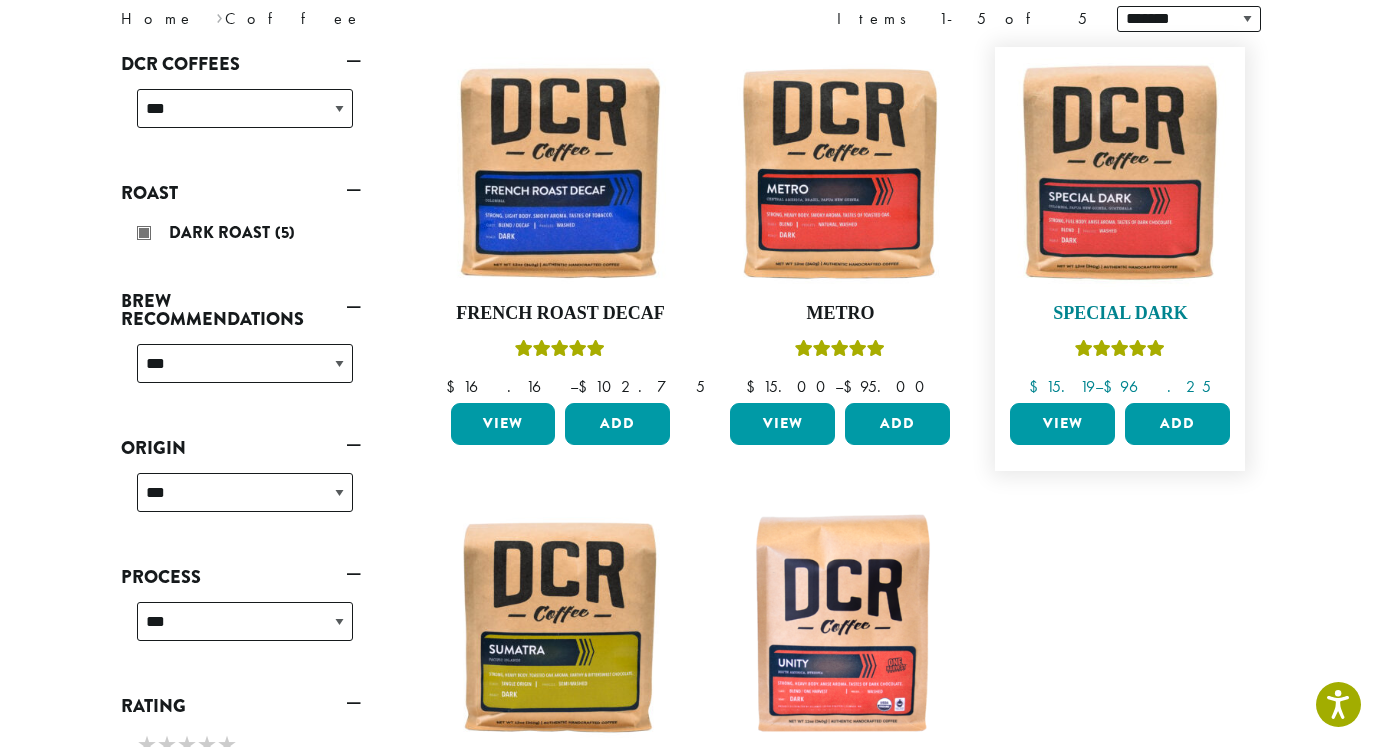 click at bounding box center (1120, 172) 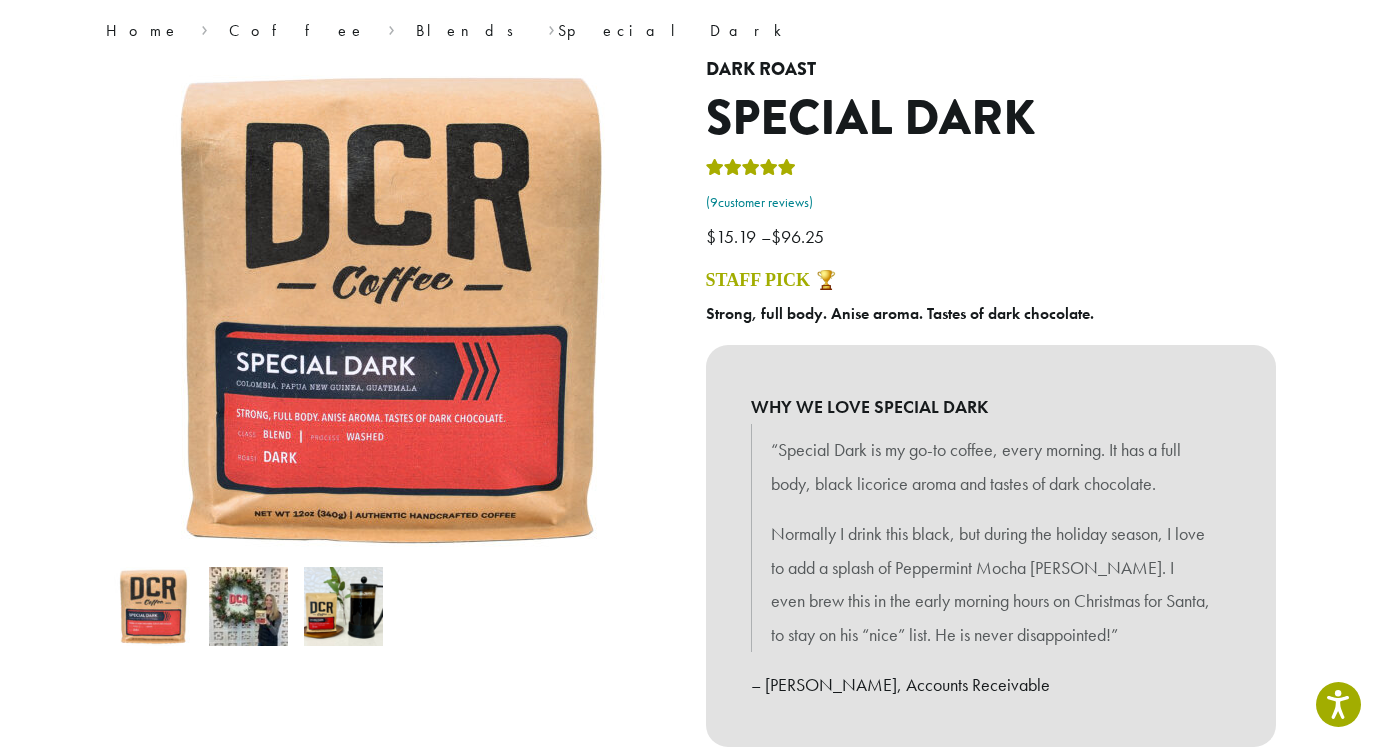 scroll, scrollTop: 0, scrollLeft: 0, axis: both 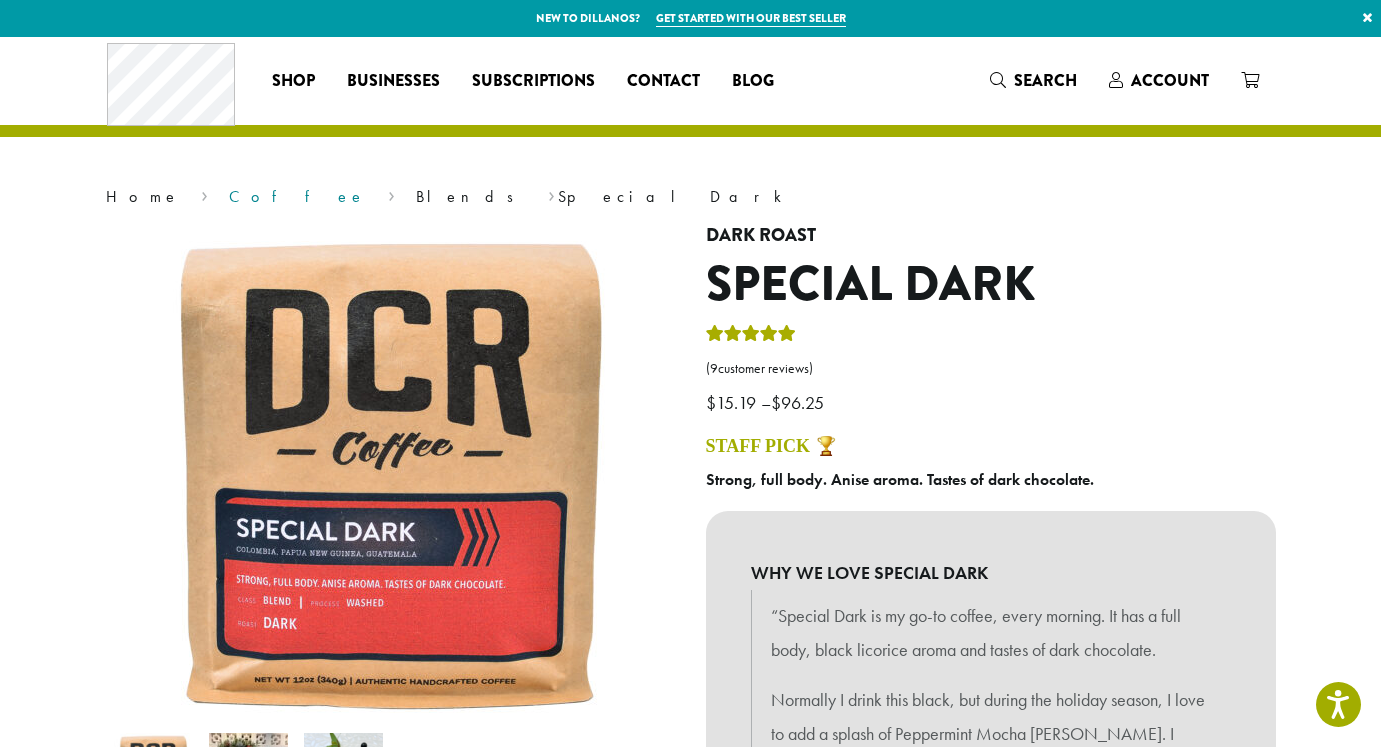 click on "Coffee" at bounding box center (297, 196) 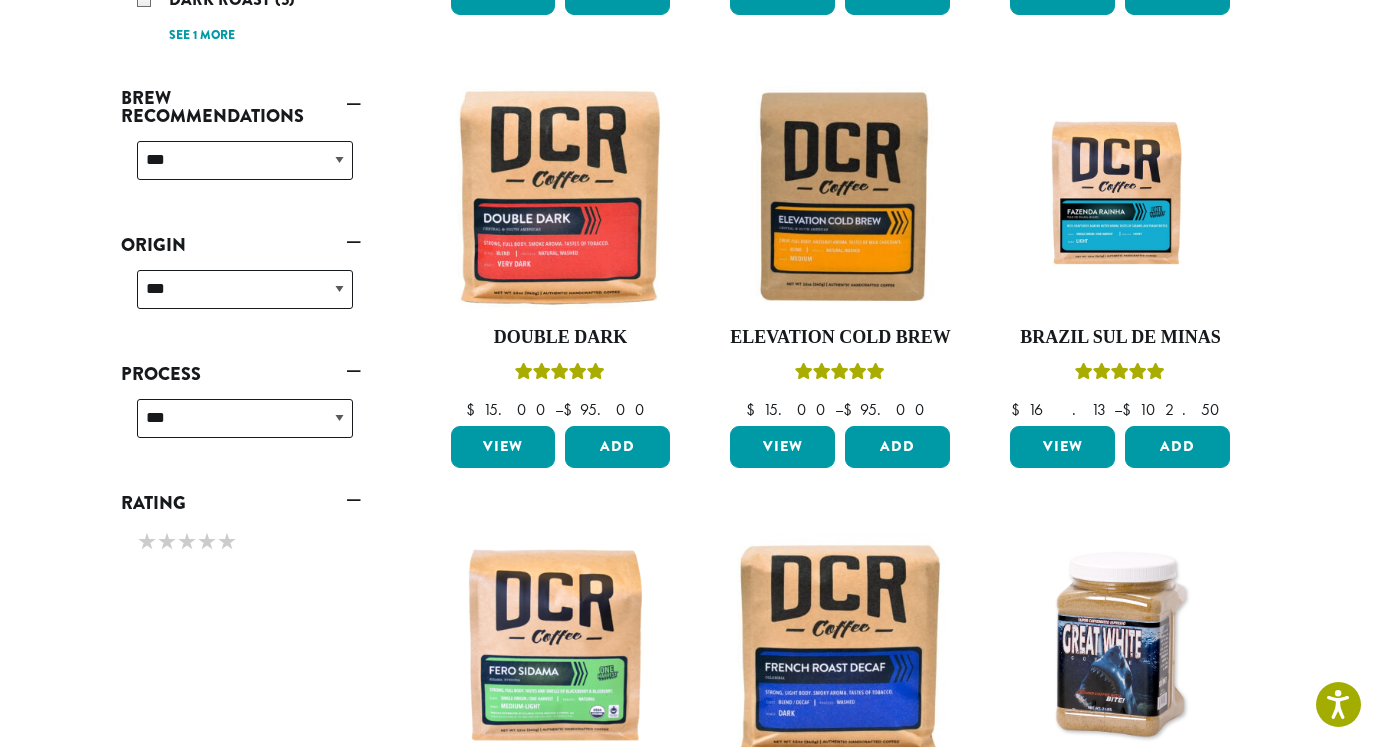 scroll, scrollTop: 723, scrollLeft: 0, axis: vertical 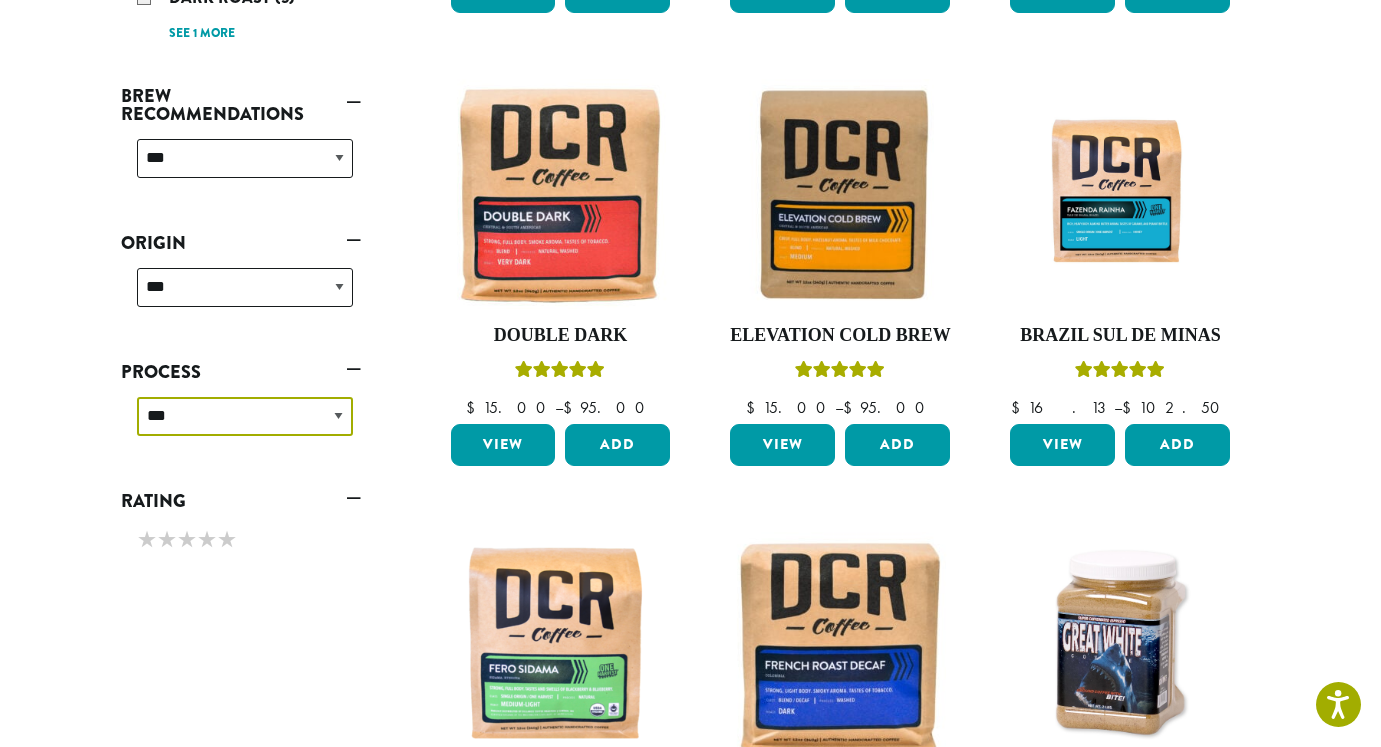 click on "***" at bounding box center [0, 0] 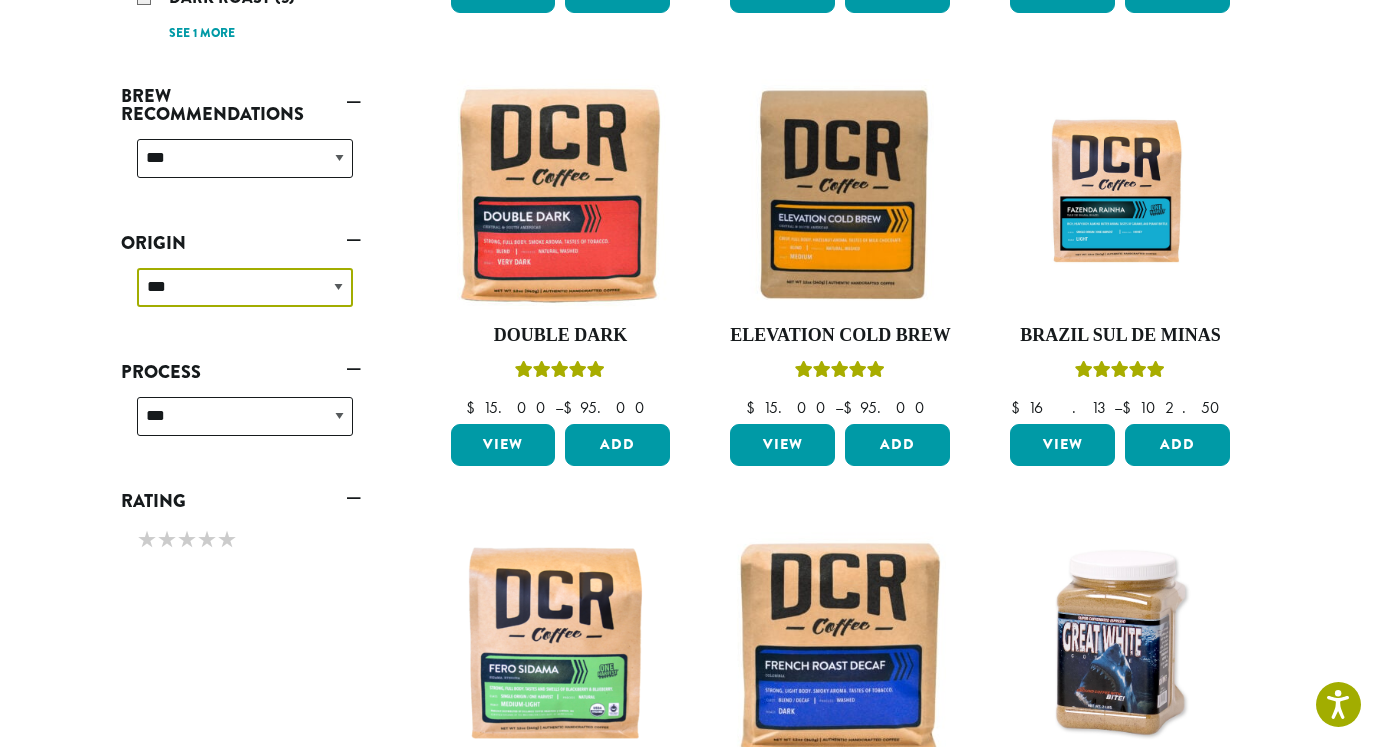click on "**********" at bounding box center [245, 287] 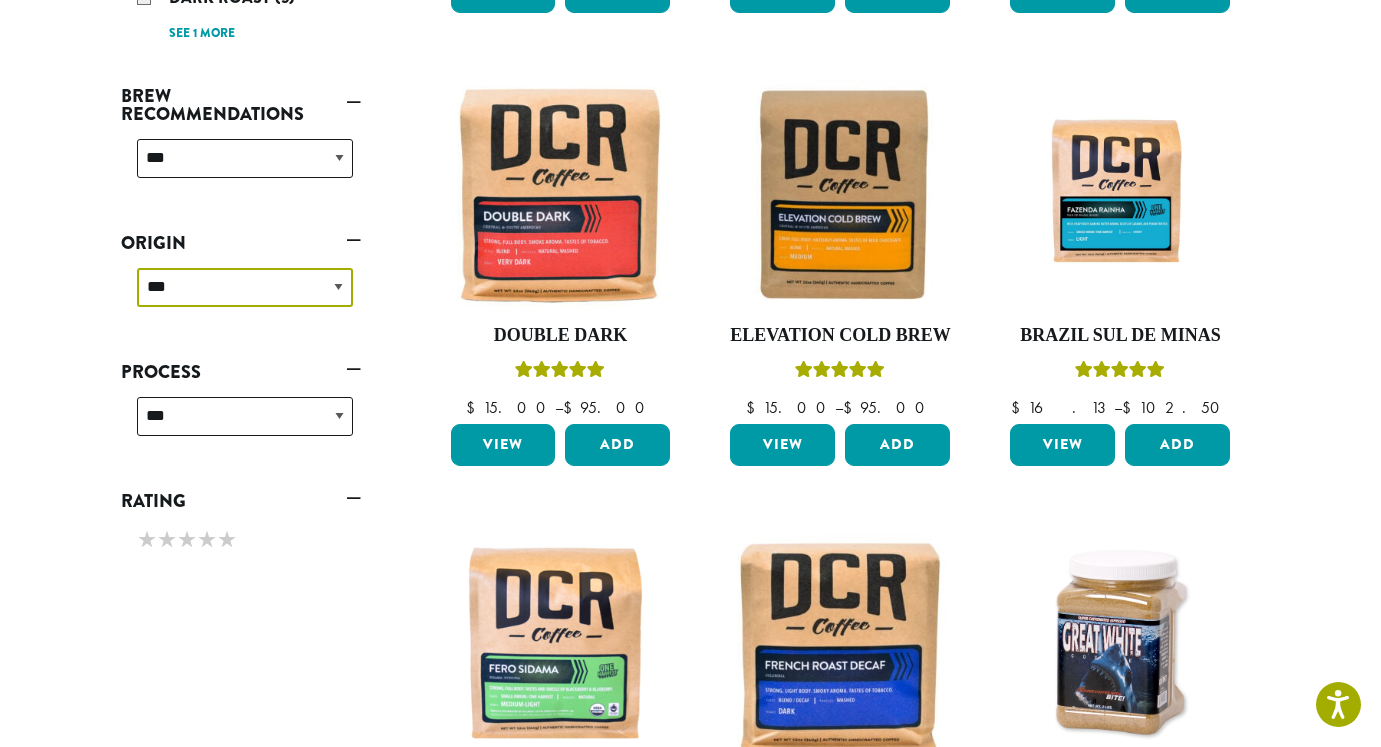 select on "******" 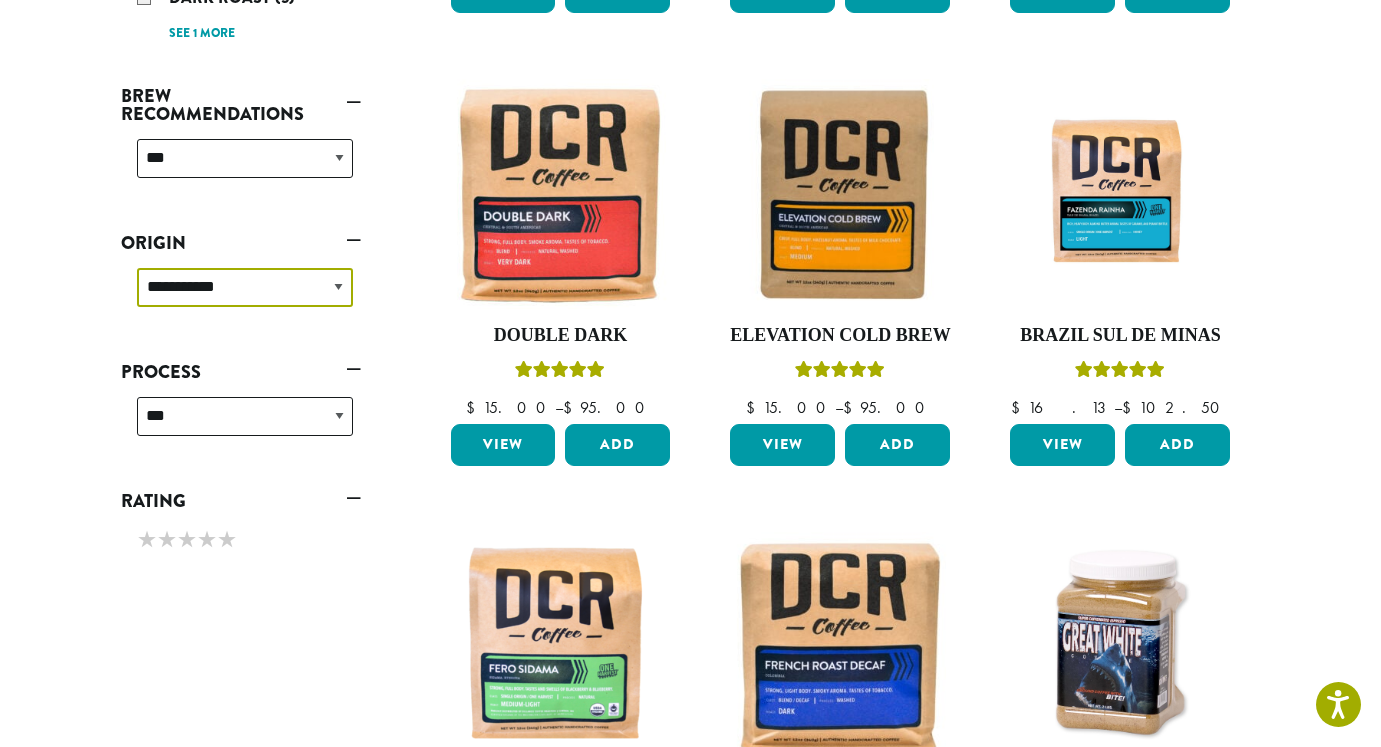 click on "**********" at bounding box center (0, 0) 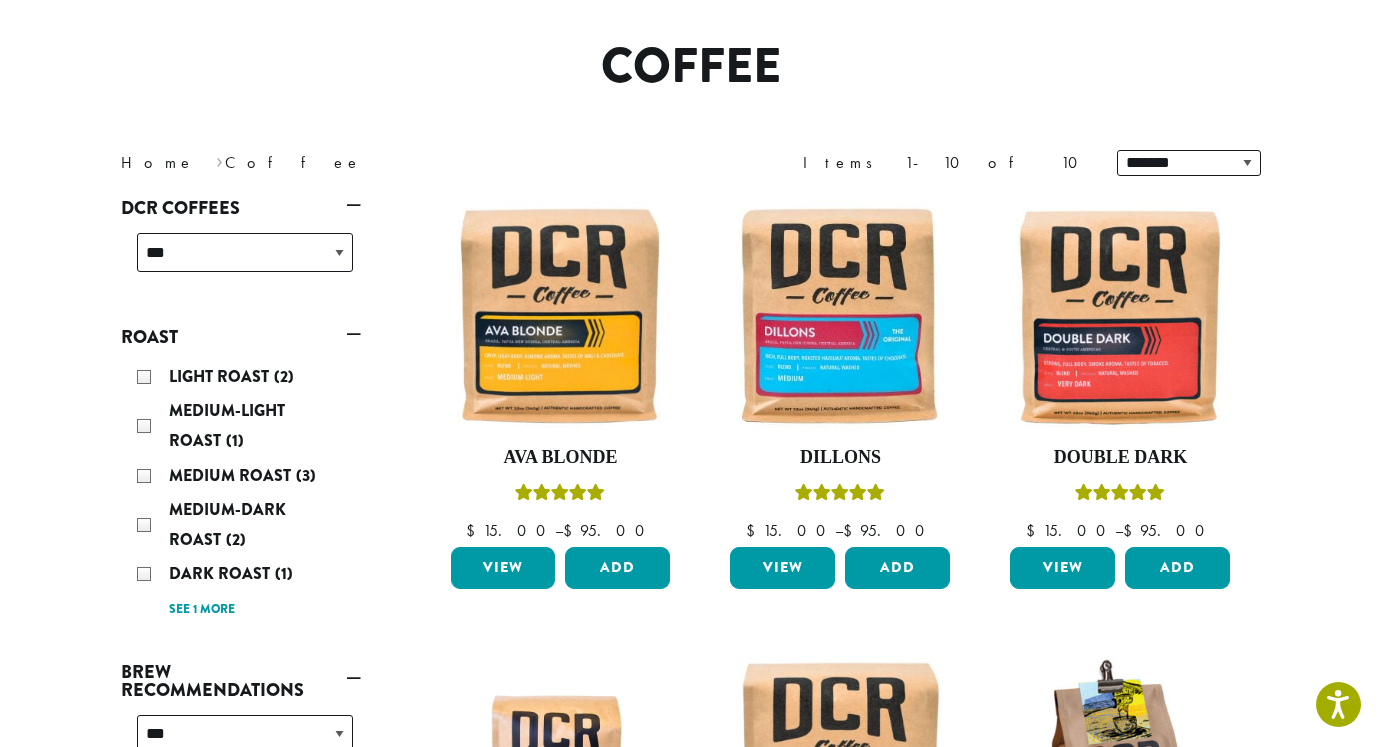 scroll, scrollTop: 123, scrollLeft: 0, axis: vertical 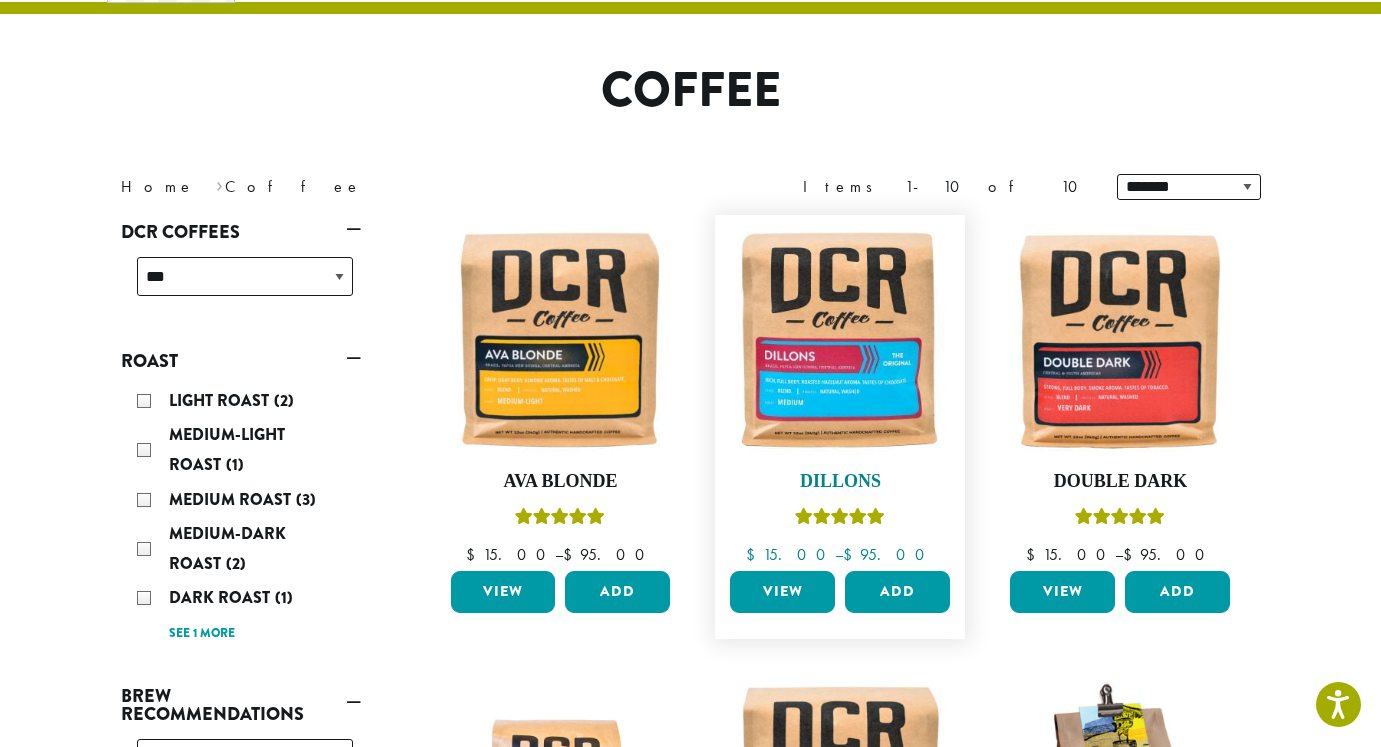 click at bounding box center (840, 340) 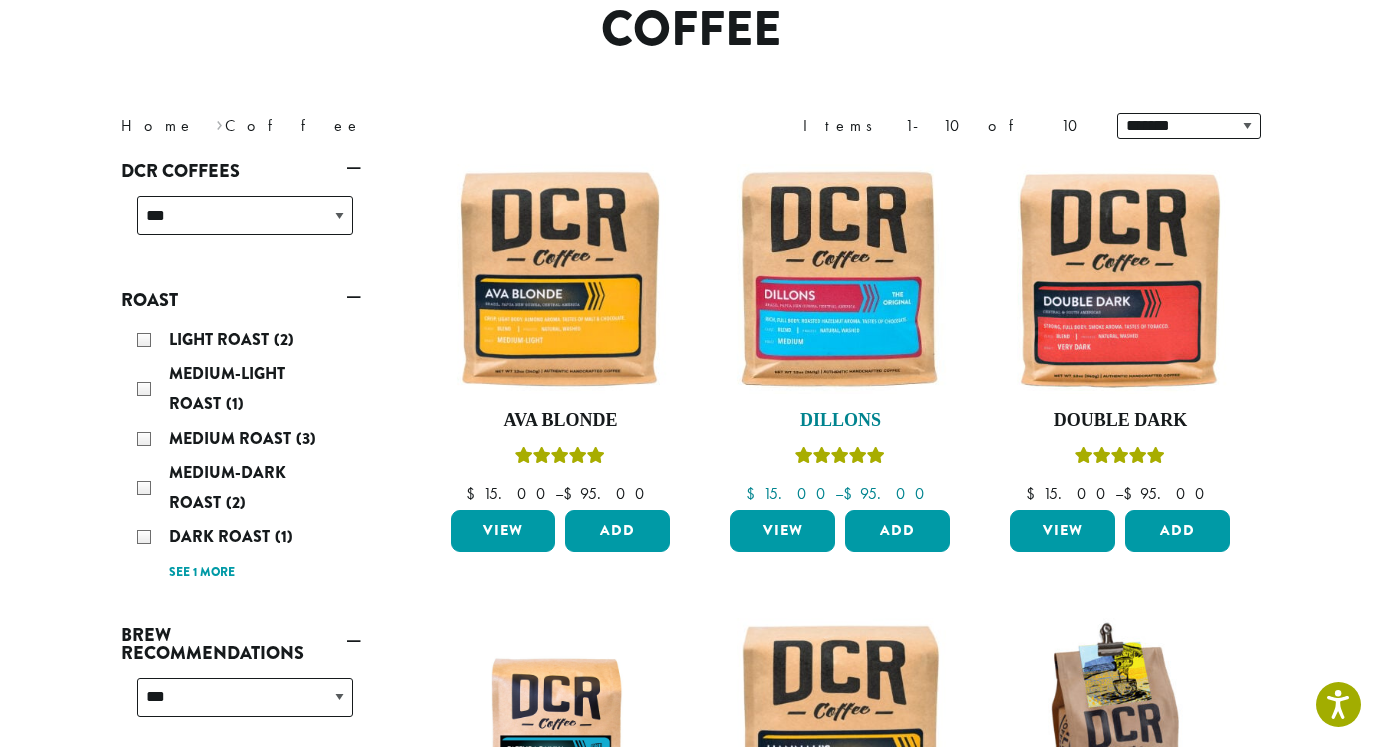 scroll, scrollTop: 0, scrollLeft: 0, axis: both 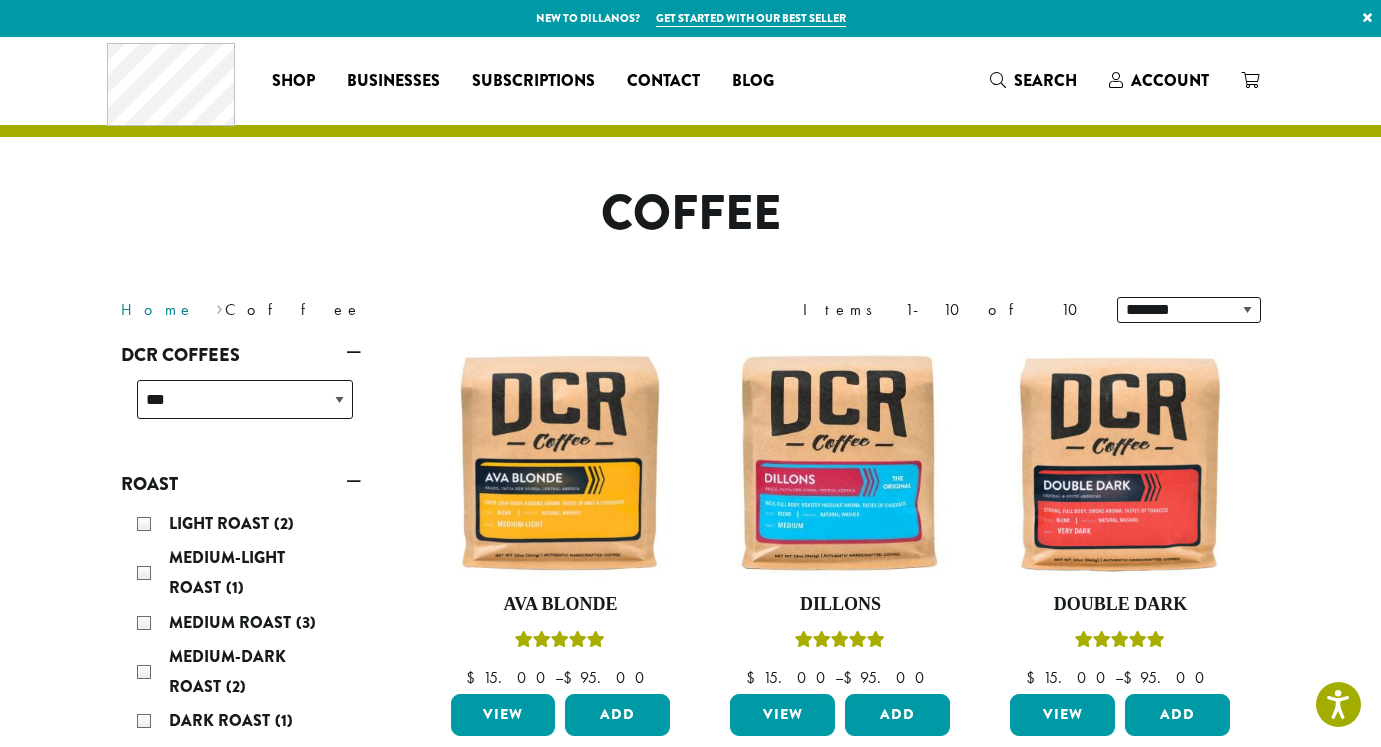 click on "Home" at bounding box center (158, 309) 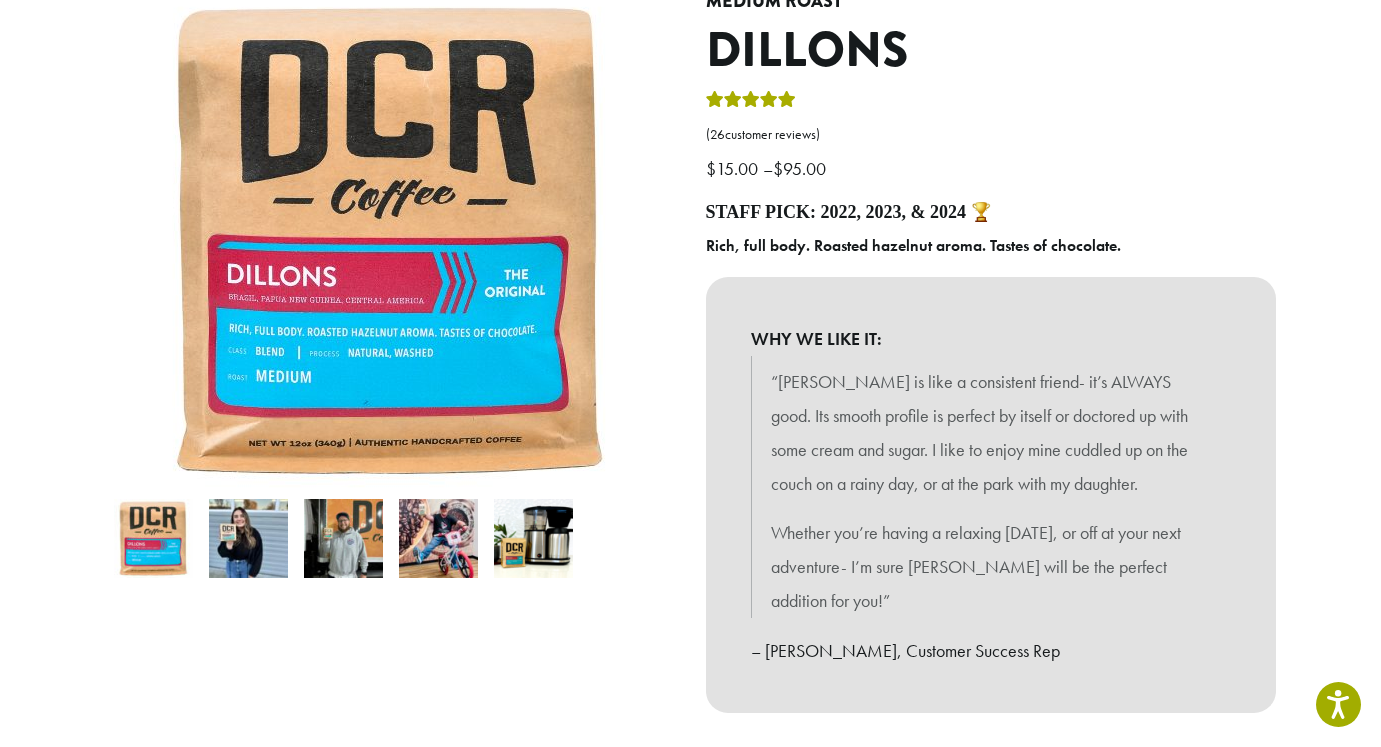 scroll, scrollTop: 239, scrollLeft: 0, axis: vertical 